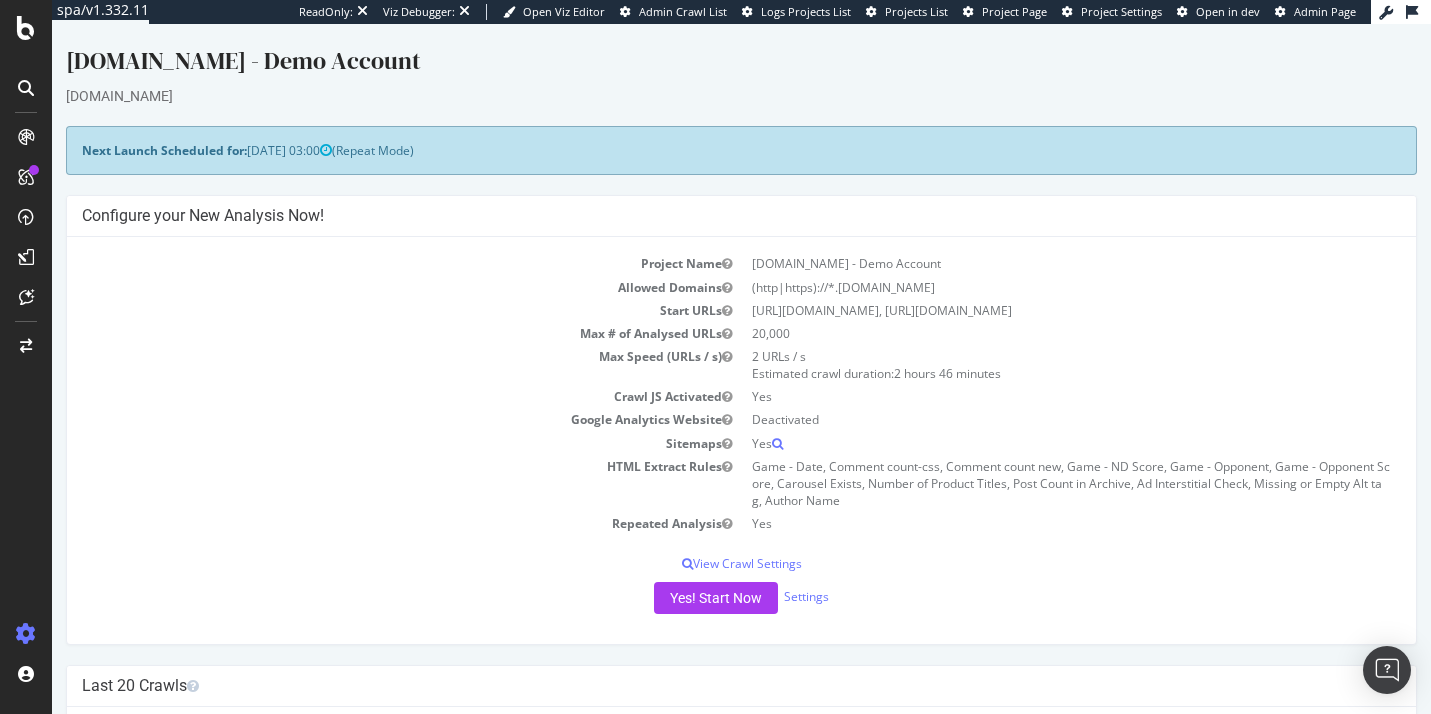scroll, scrollTop: 0, scrollLeft: 0, axis: both 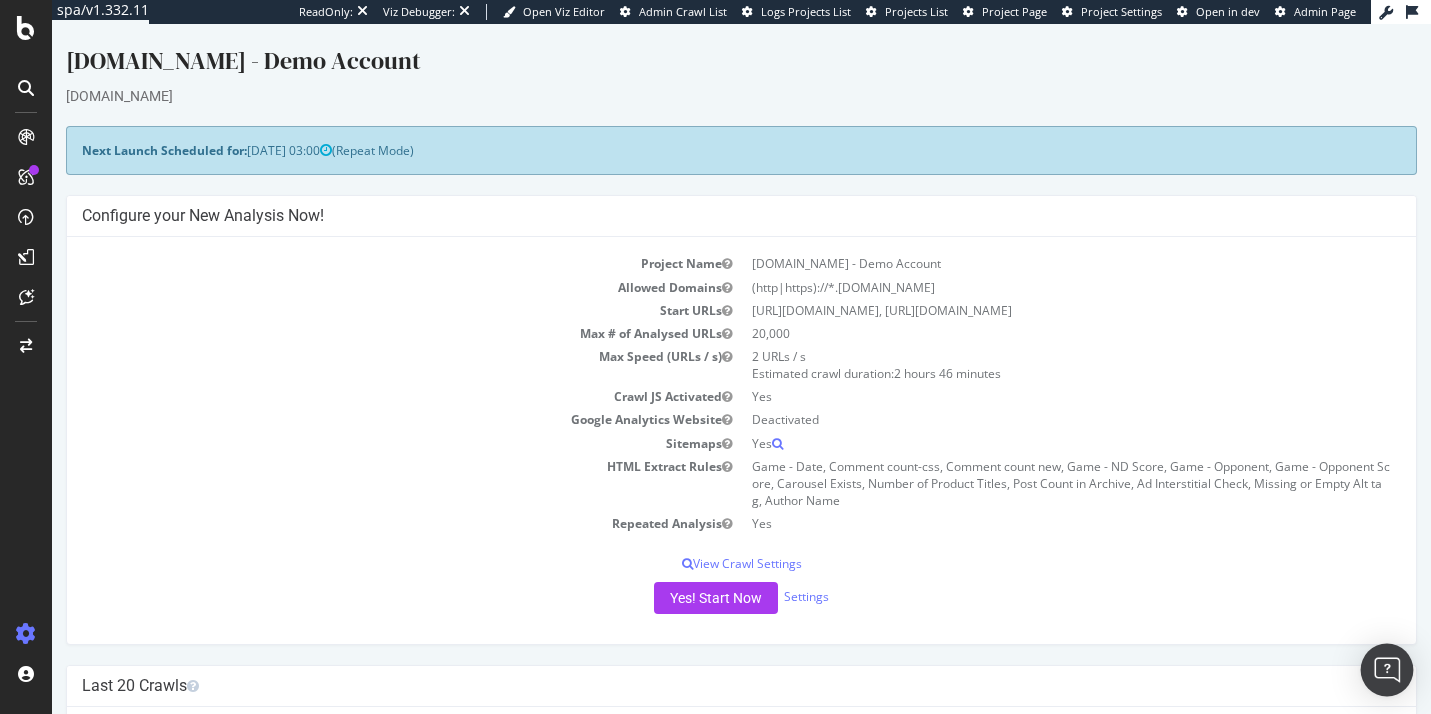 click at bounding box center [1387, 670] 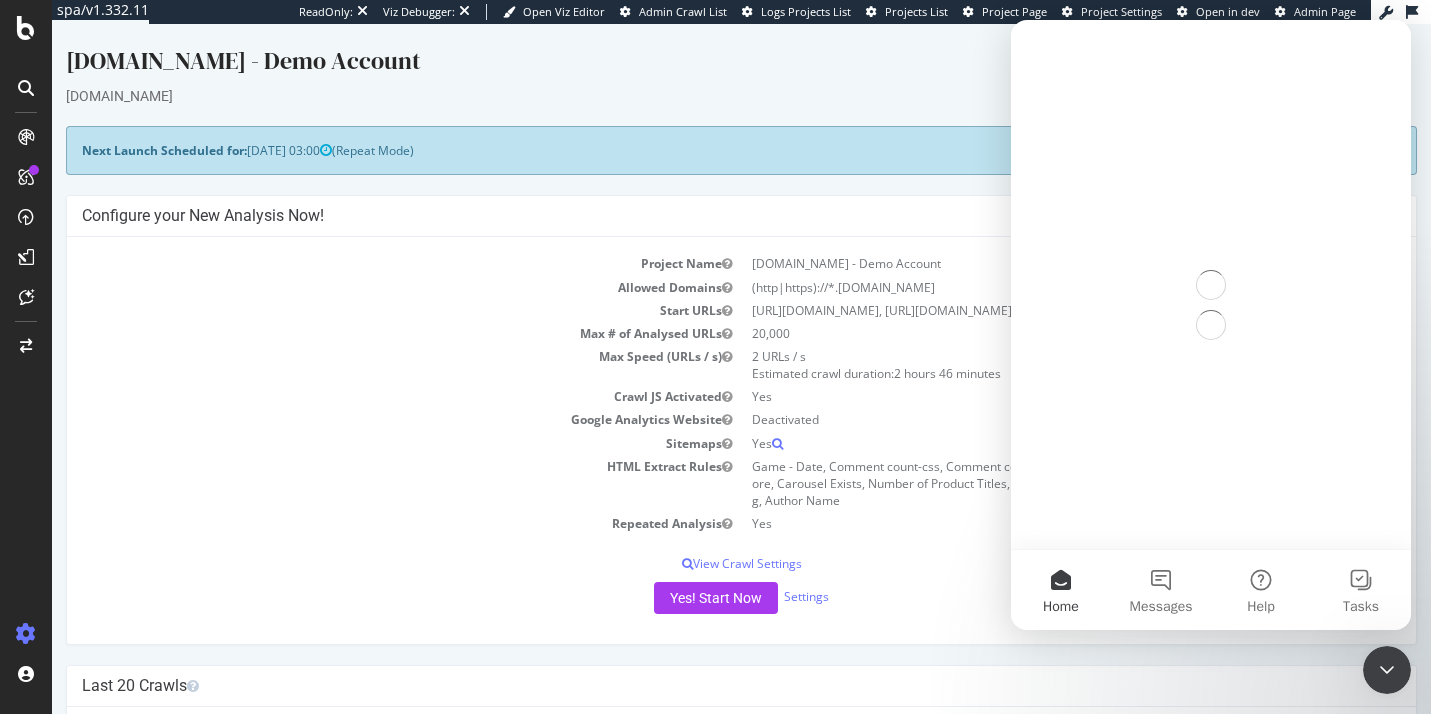 scroll, scrollTop: 0, scrollLeft: 0, axis: both 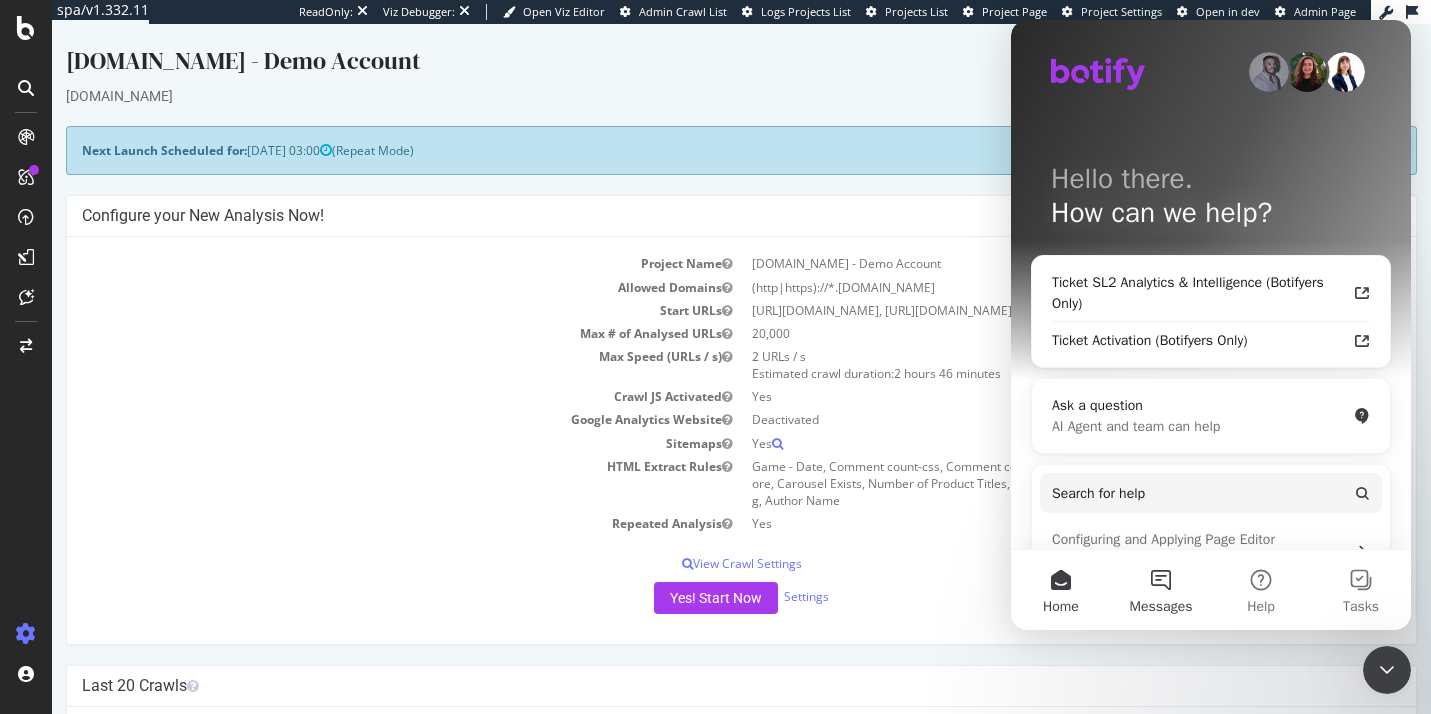click on "Messages" at bounding box center (1161, 590) 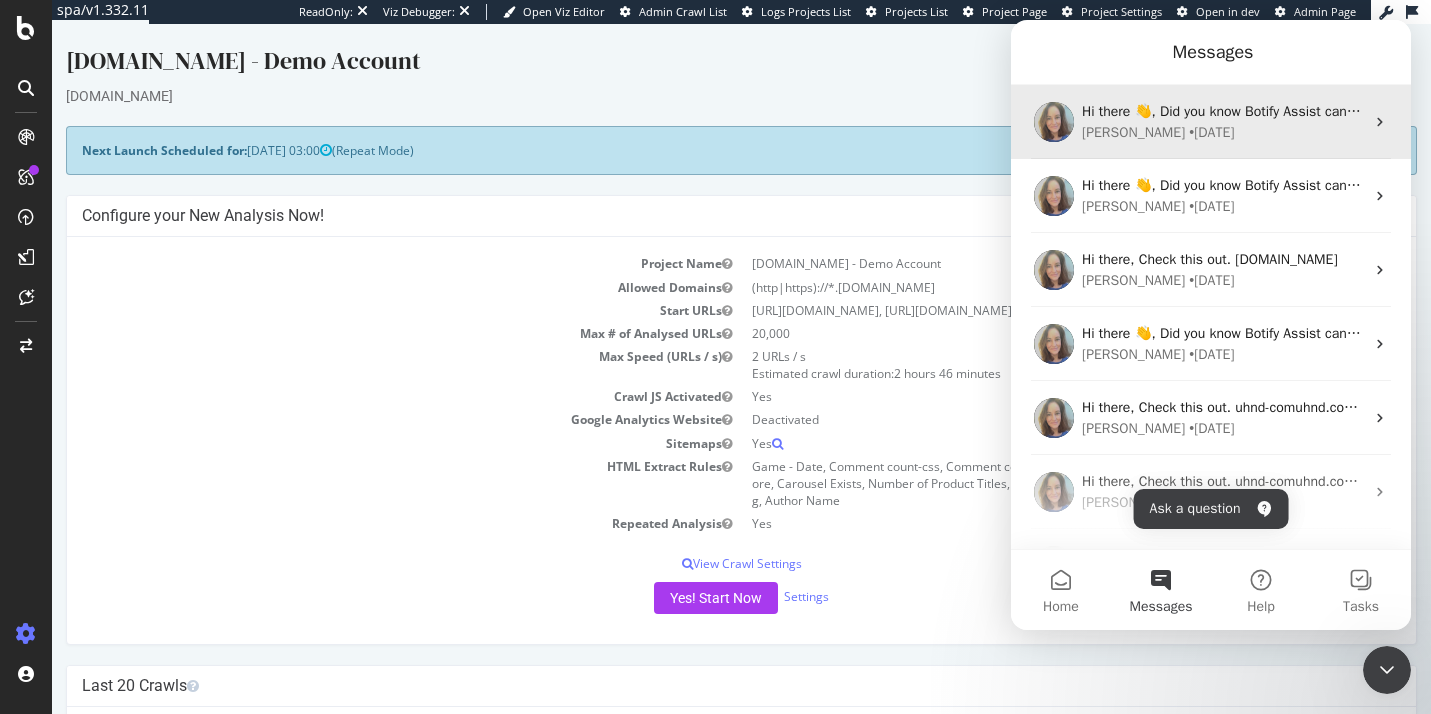 click on "Hi there 👋, Did you know Botify Assist can give quick answers to your questions using natural language? Give it a try!" at bounding box center [1443, 111] 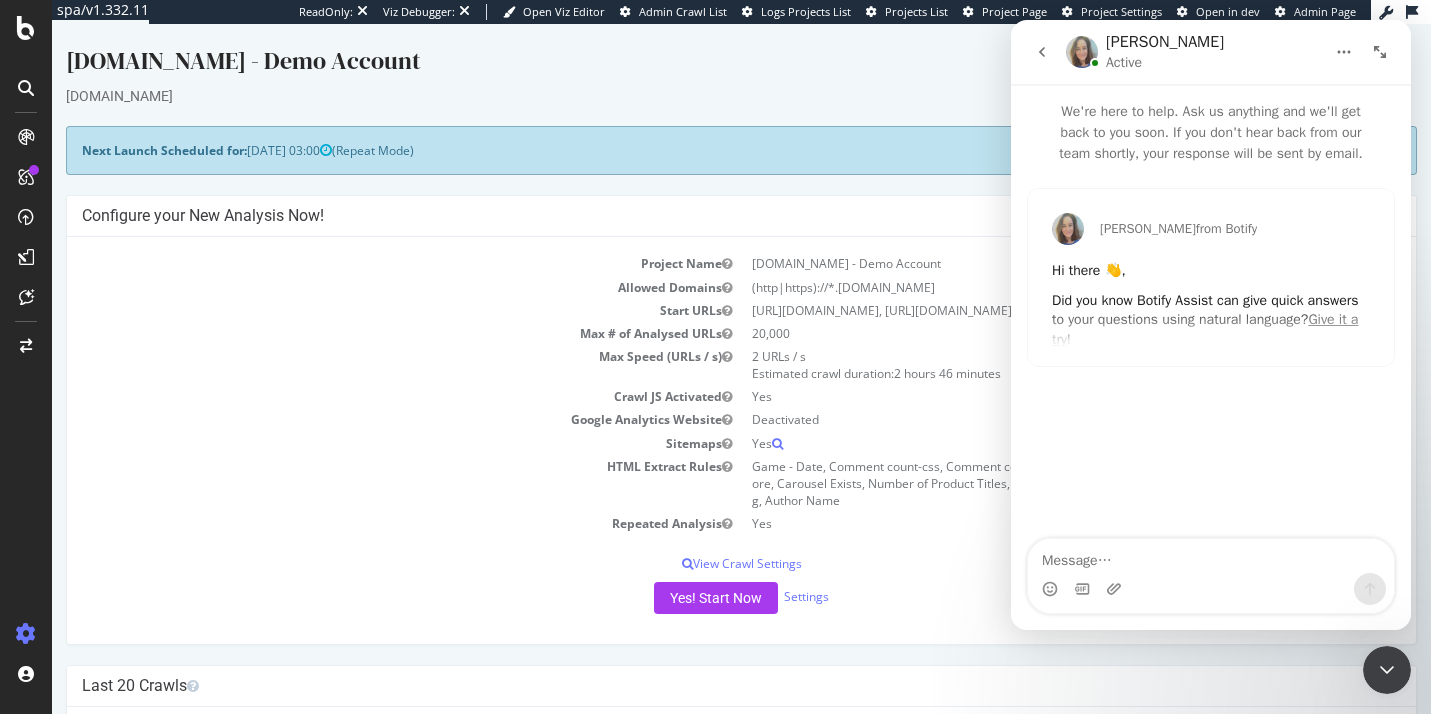 click on "Did you know Botify Assist can give quick answers to your questions using natural language?  Give it a try !" at bounding box center (1211, 320) 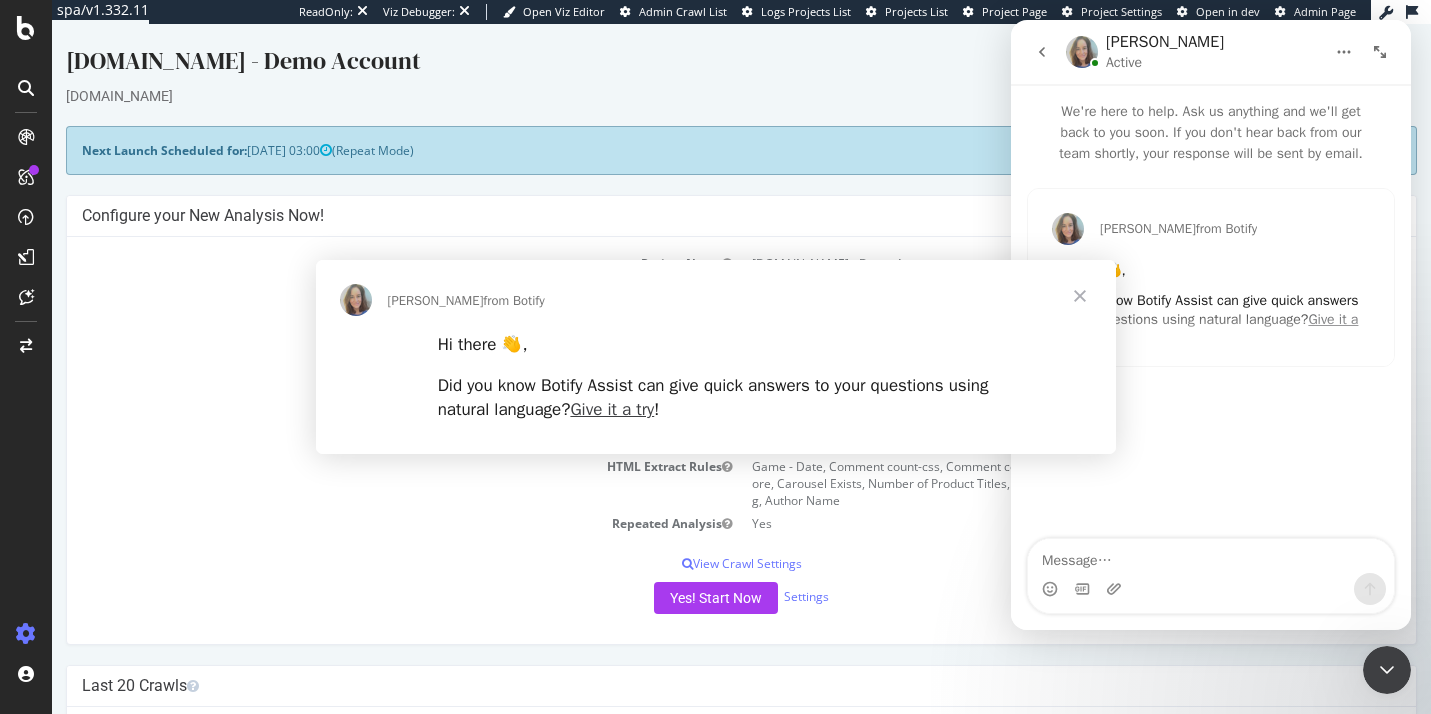 scroll, scrollTop: 0, scrollLeft: 0, axis: both 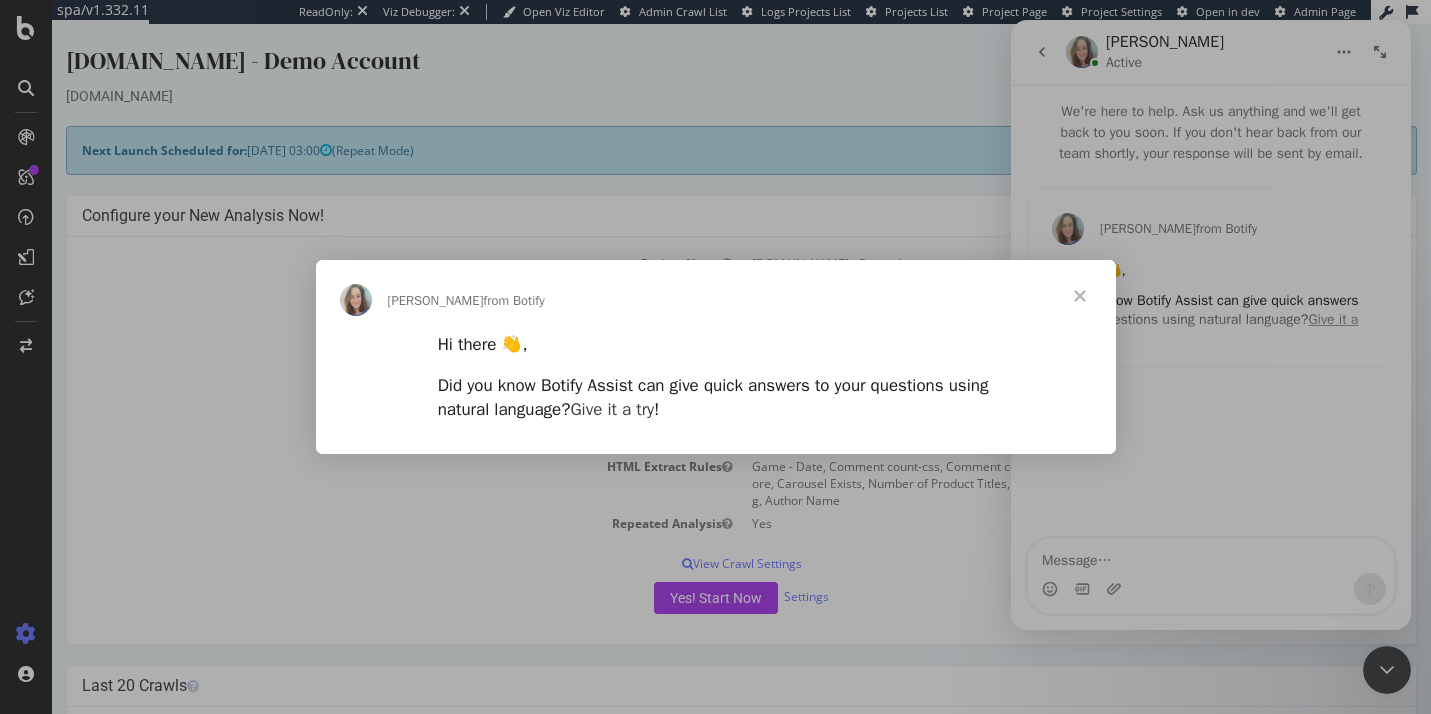 click on "Give it a try" at bounding box center (612, 409) 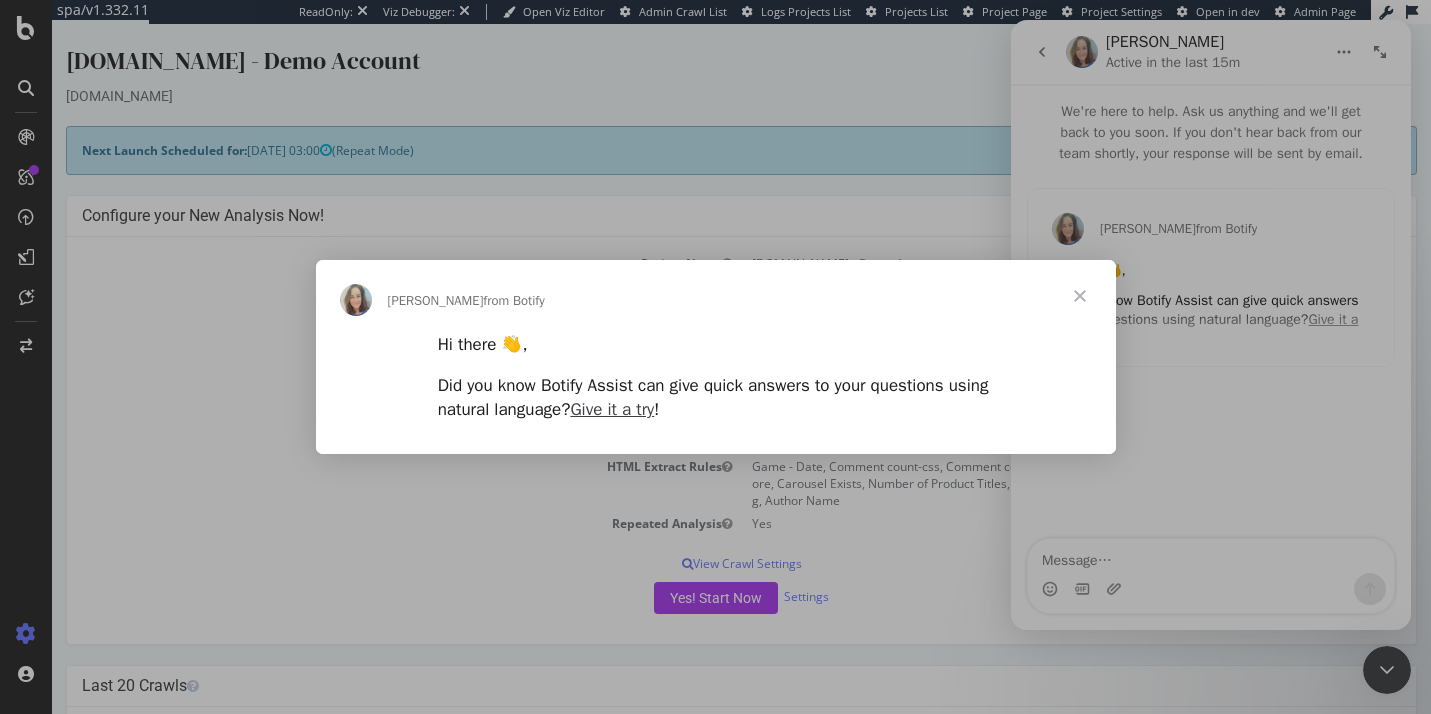 click at bounding box center (1080, 296) 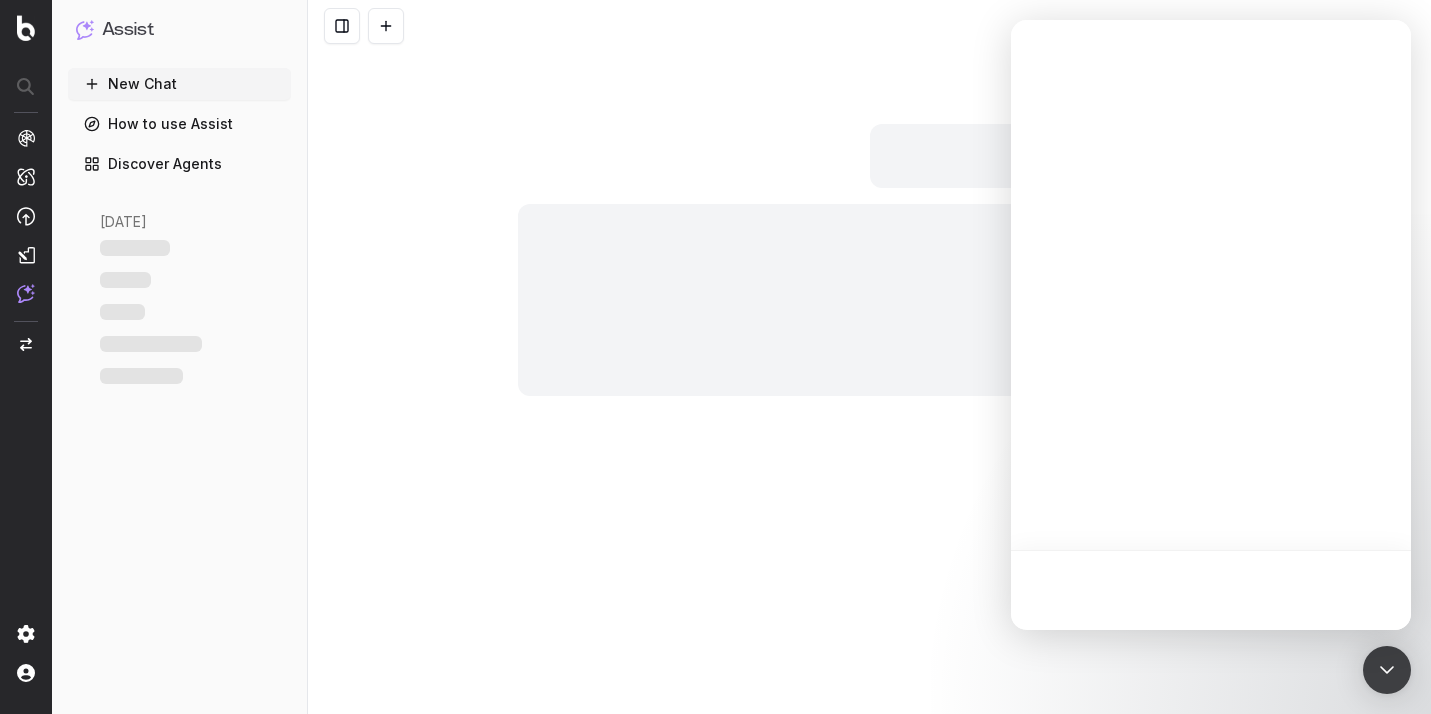 scroll, scrollTop: 0, scrollLeft: 0, axis: both 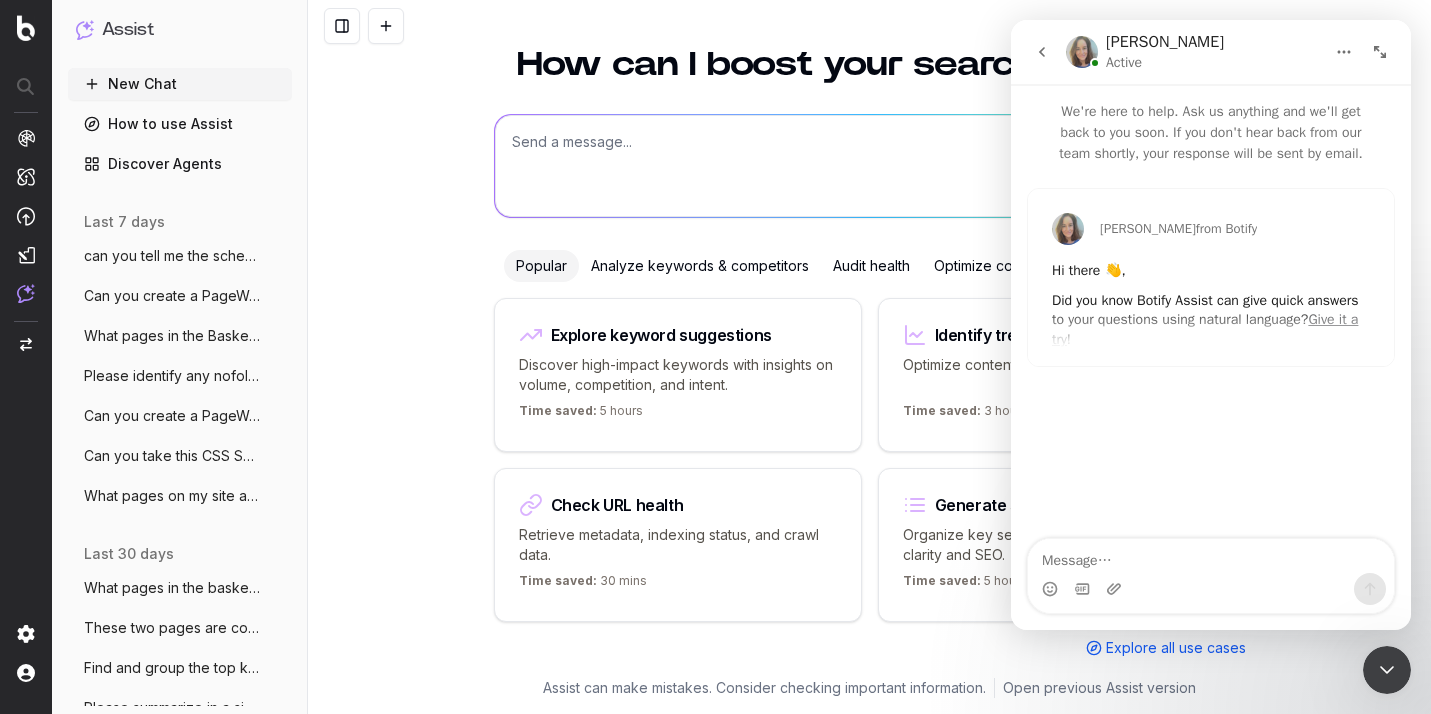 click 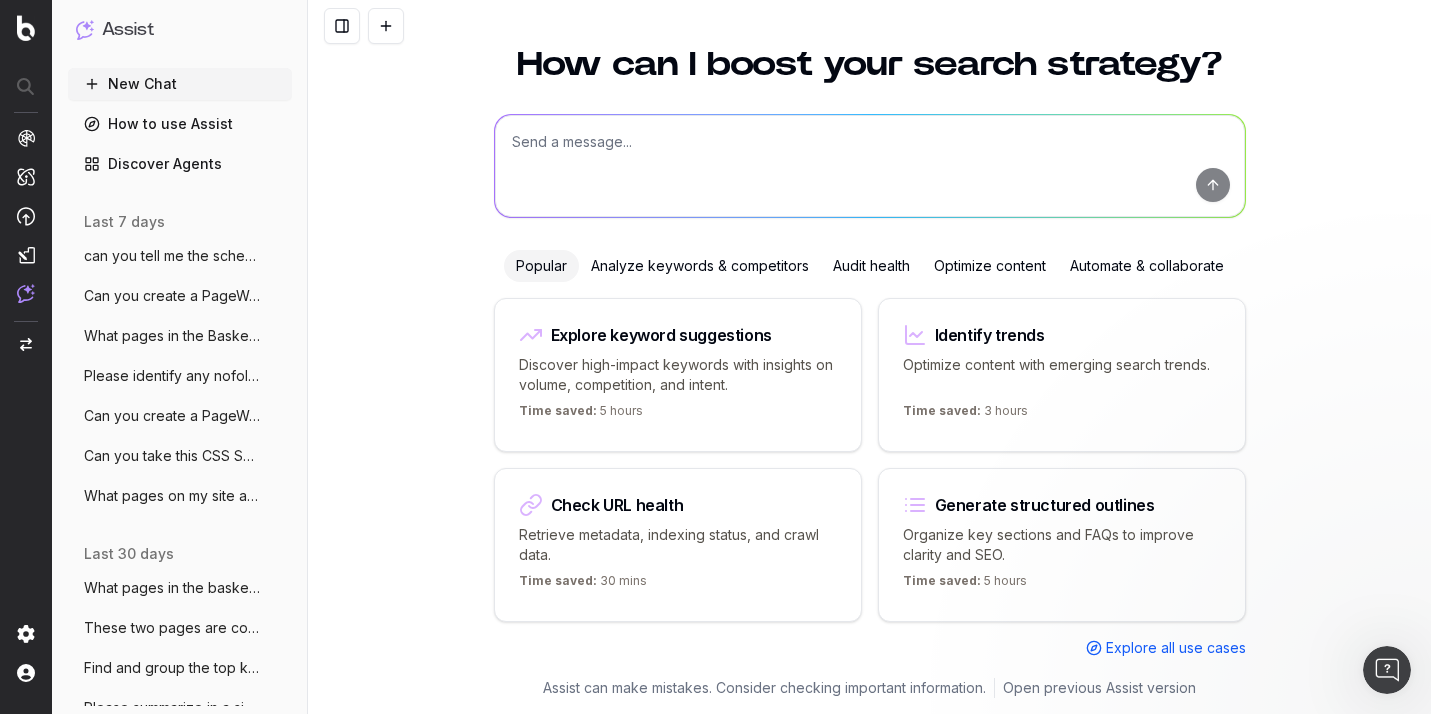 scroll, scrollTop: 0, scrollLeft: 0, axis: both 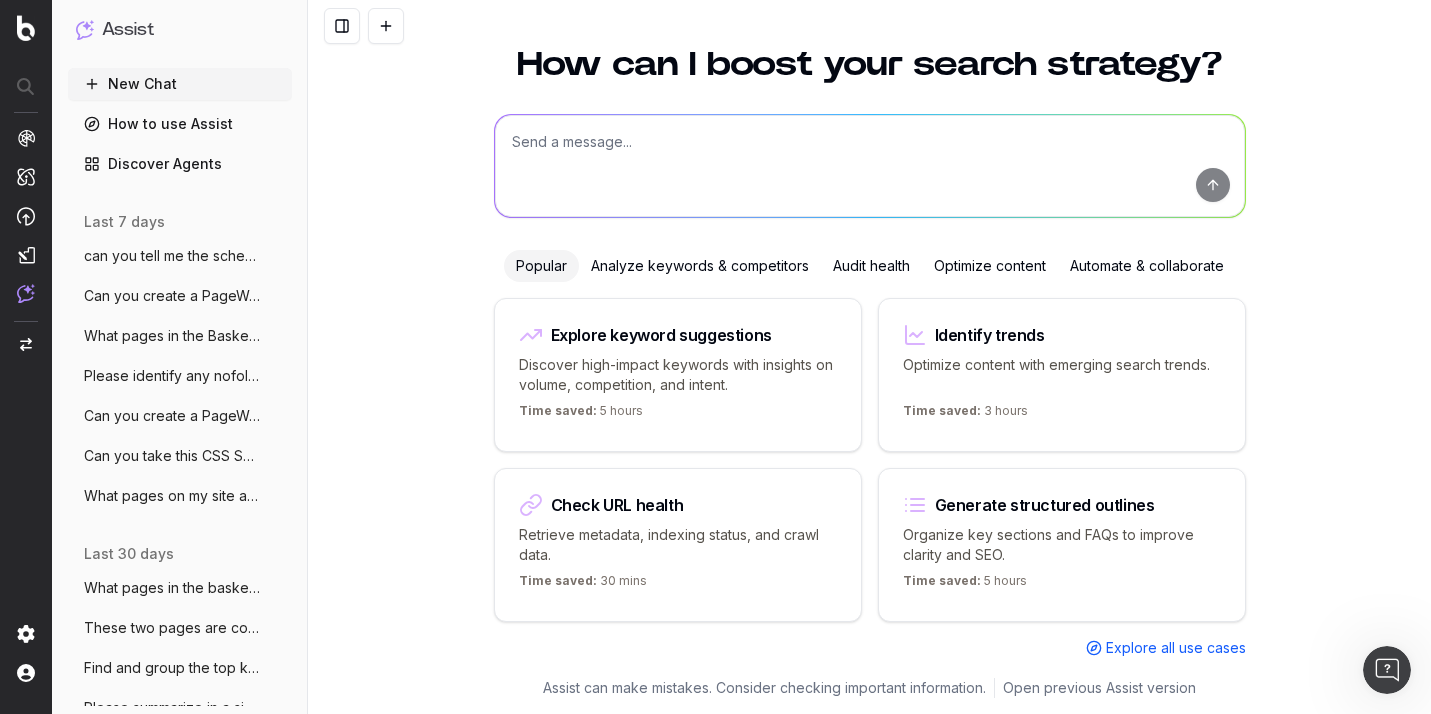 click 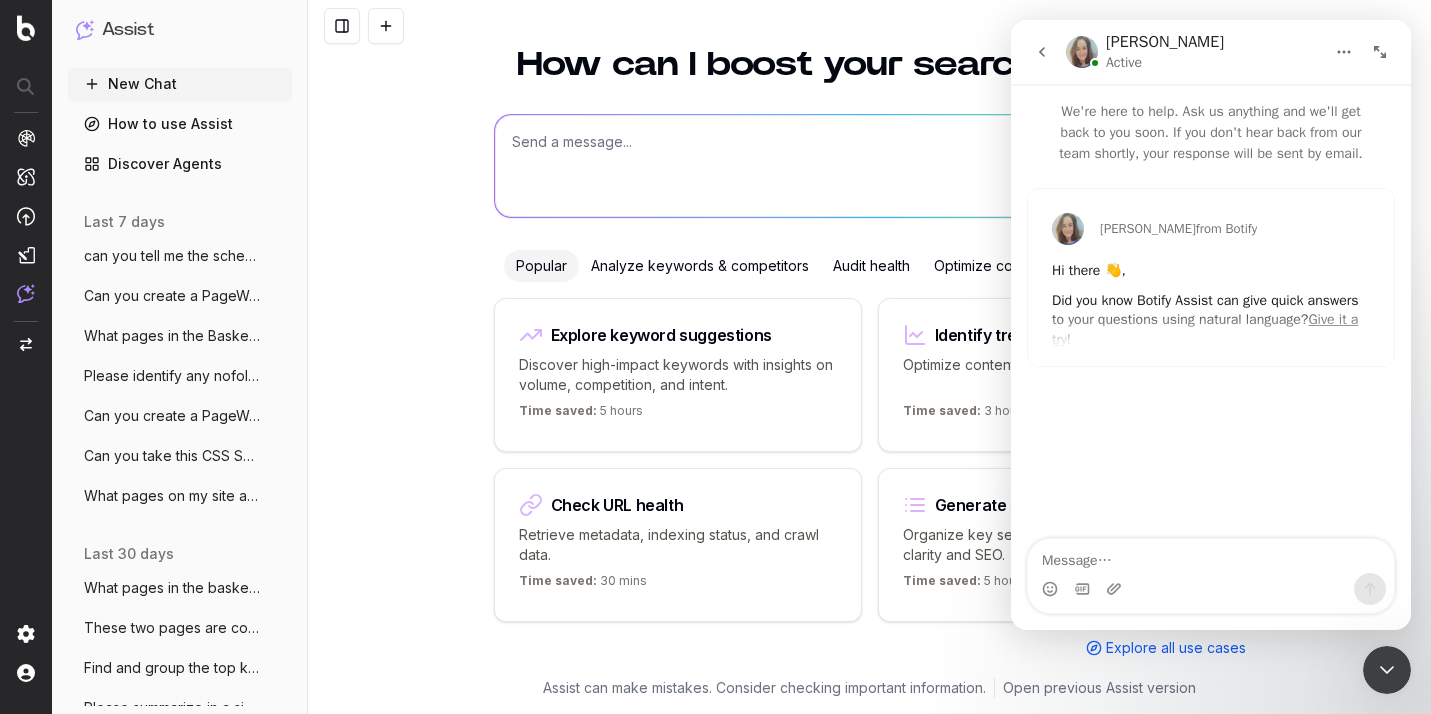 click 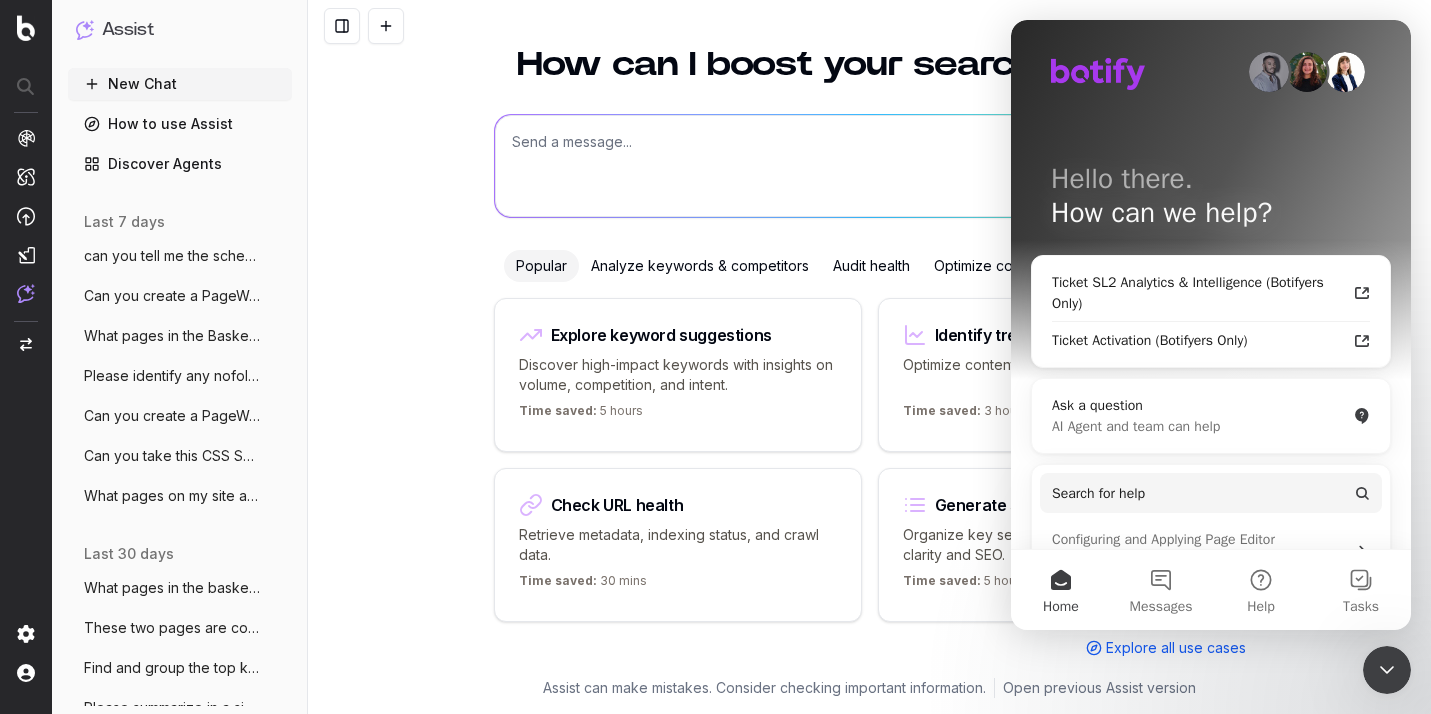 click 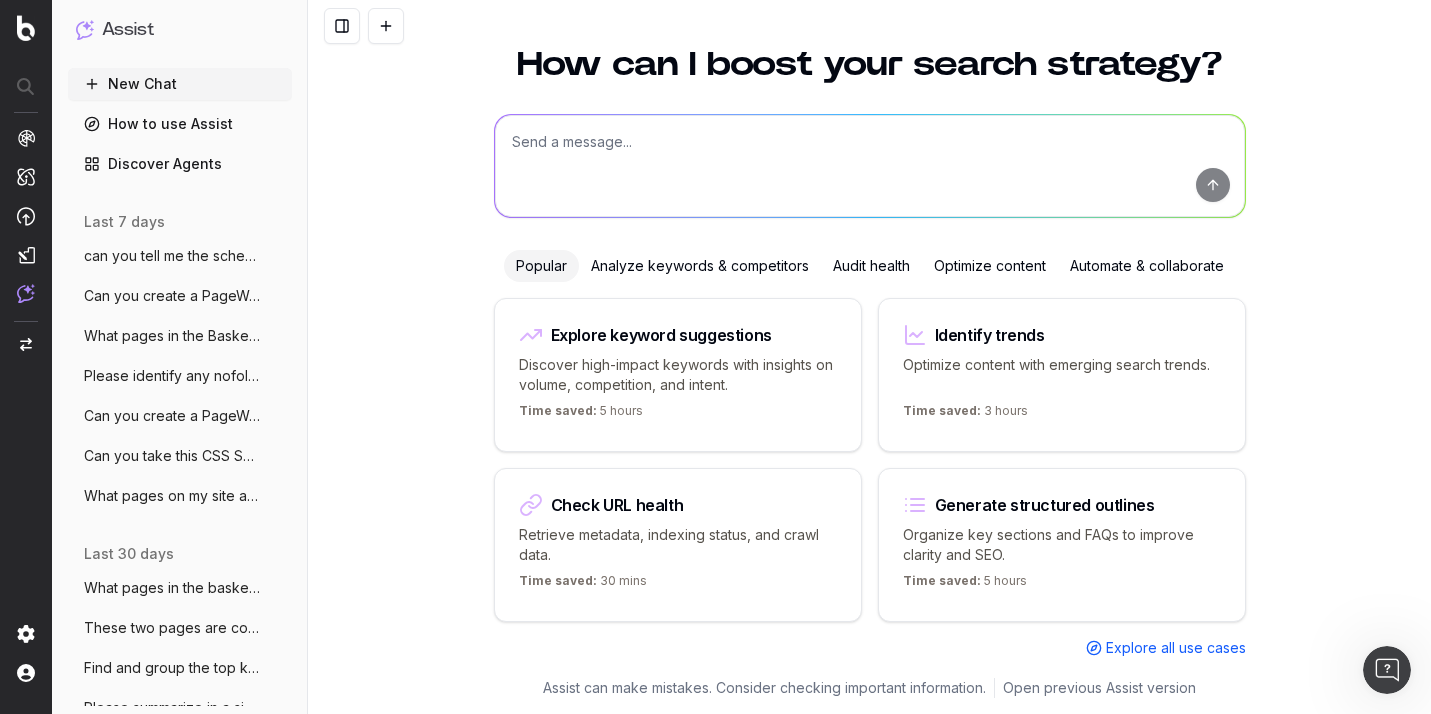 click at bounding box center (26, 138) 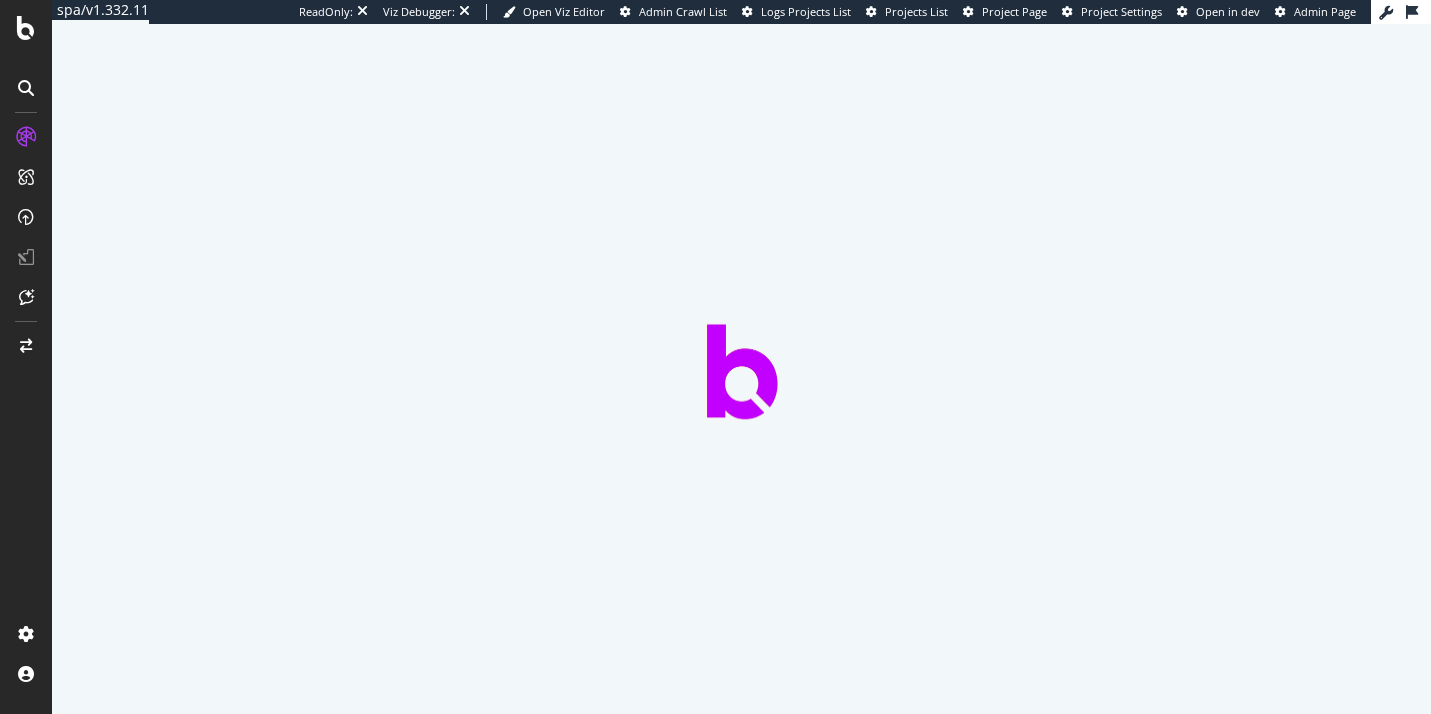 scroll, scrollTop: 0, scrollLeft: 0, axis: both 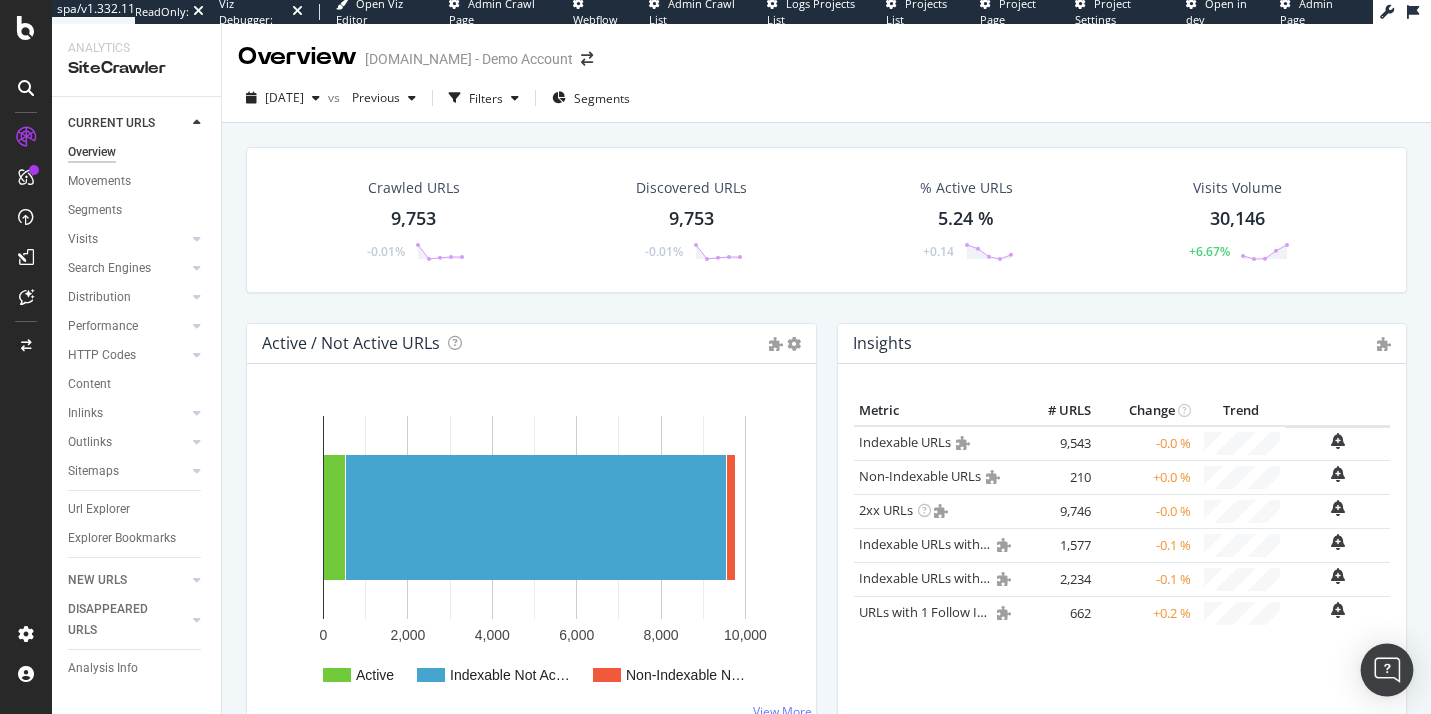 click at bounding box center [1387, 670] 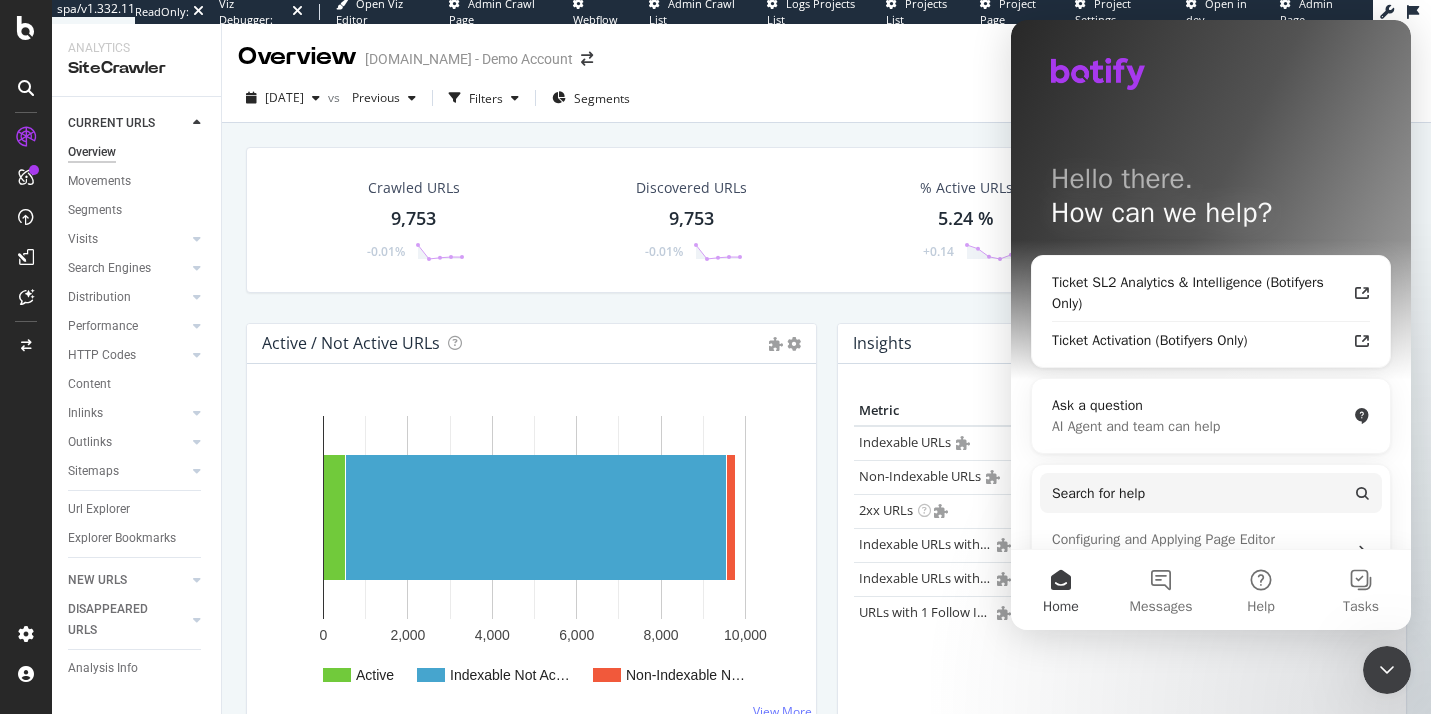 scroll, scrollTop: 0, scrollLeft: 0, axis: both 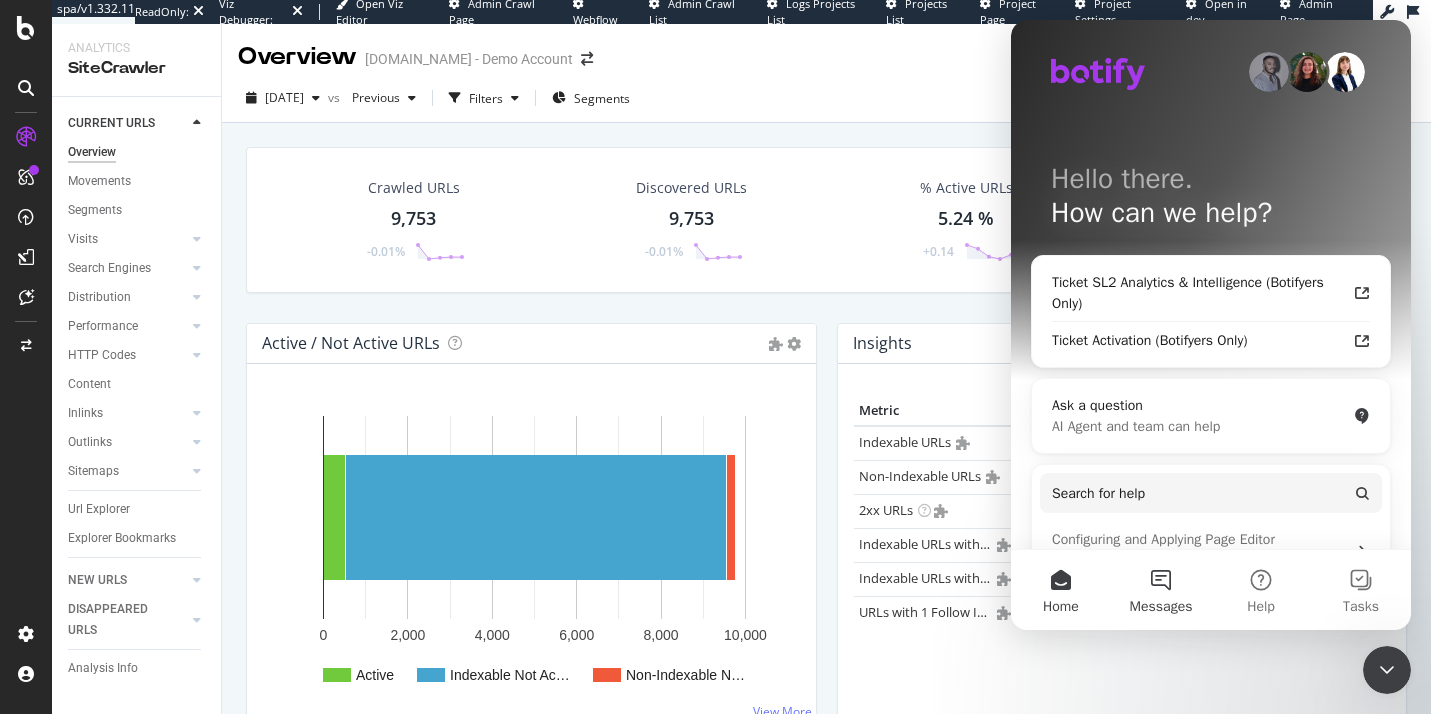 click on "Messages" at bounding box center [1161, 590] 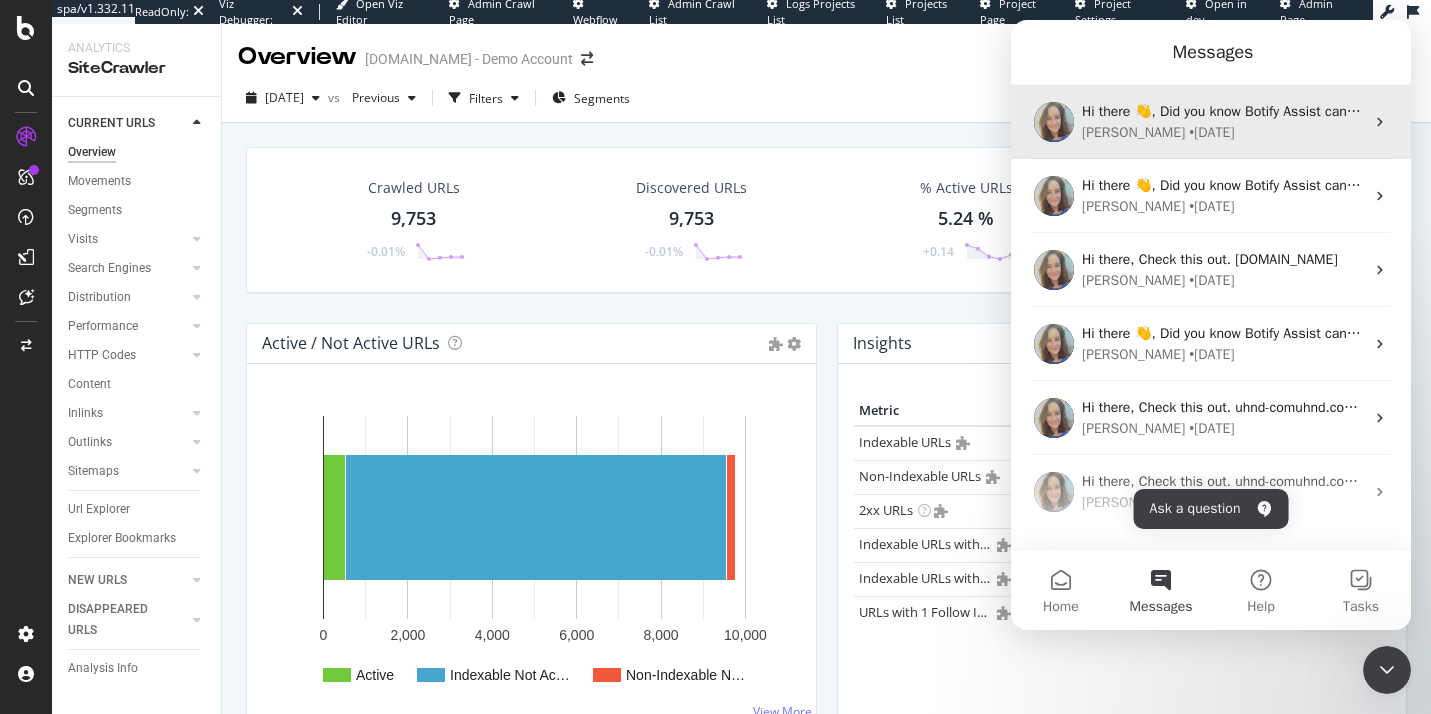 click on "Hi there 👋, Did you know Botify Assist can give quick answers to your questions using natural language? Give it a try! [PERSON_NAME] •  [DATE]" at bounding box center (1211, 122) 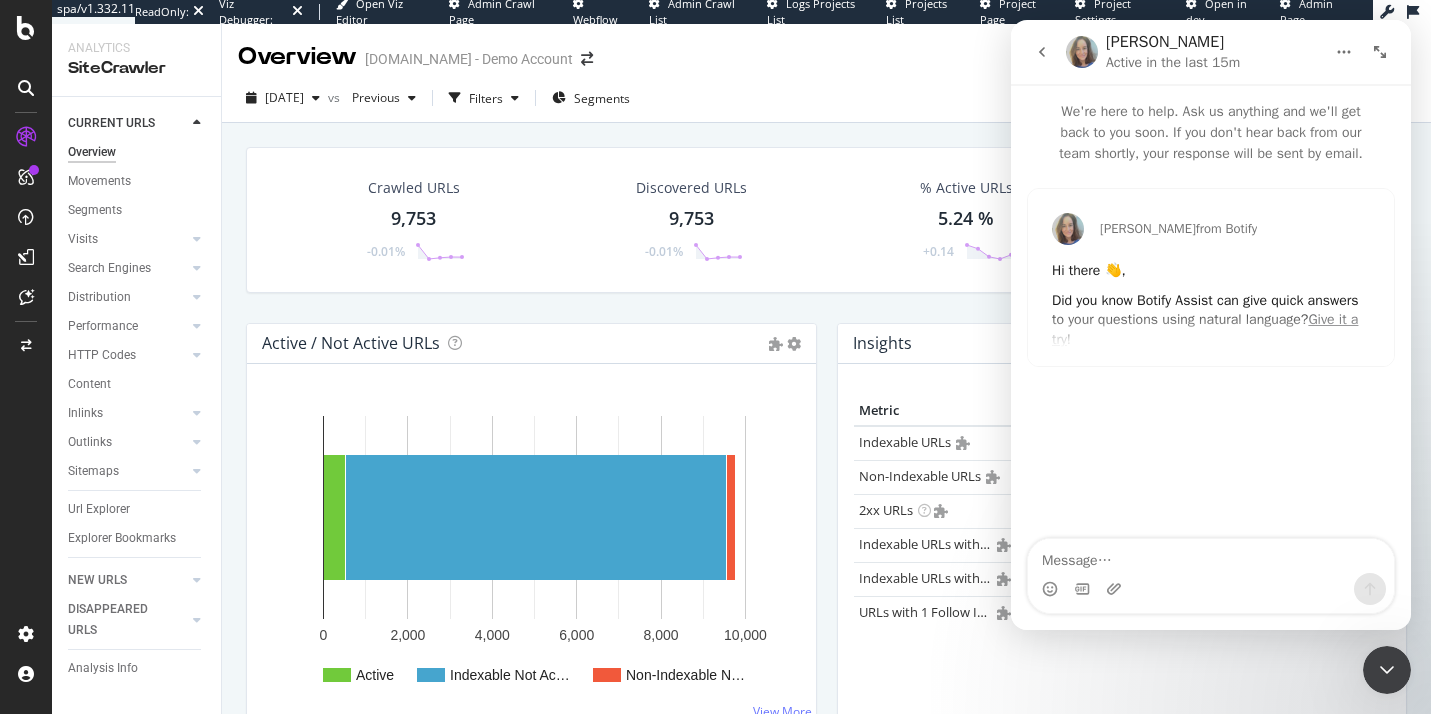 click on "[PERSON_NAME]  from Botify Hi there 👋, Did you know Botify Assist can give quick answers to your questions using natural language?  Give it a try !" at bounding box center [1211, 277] 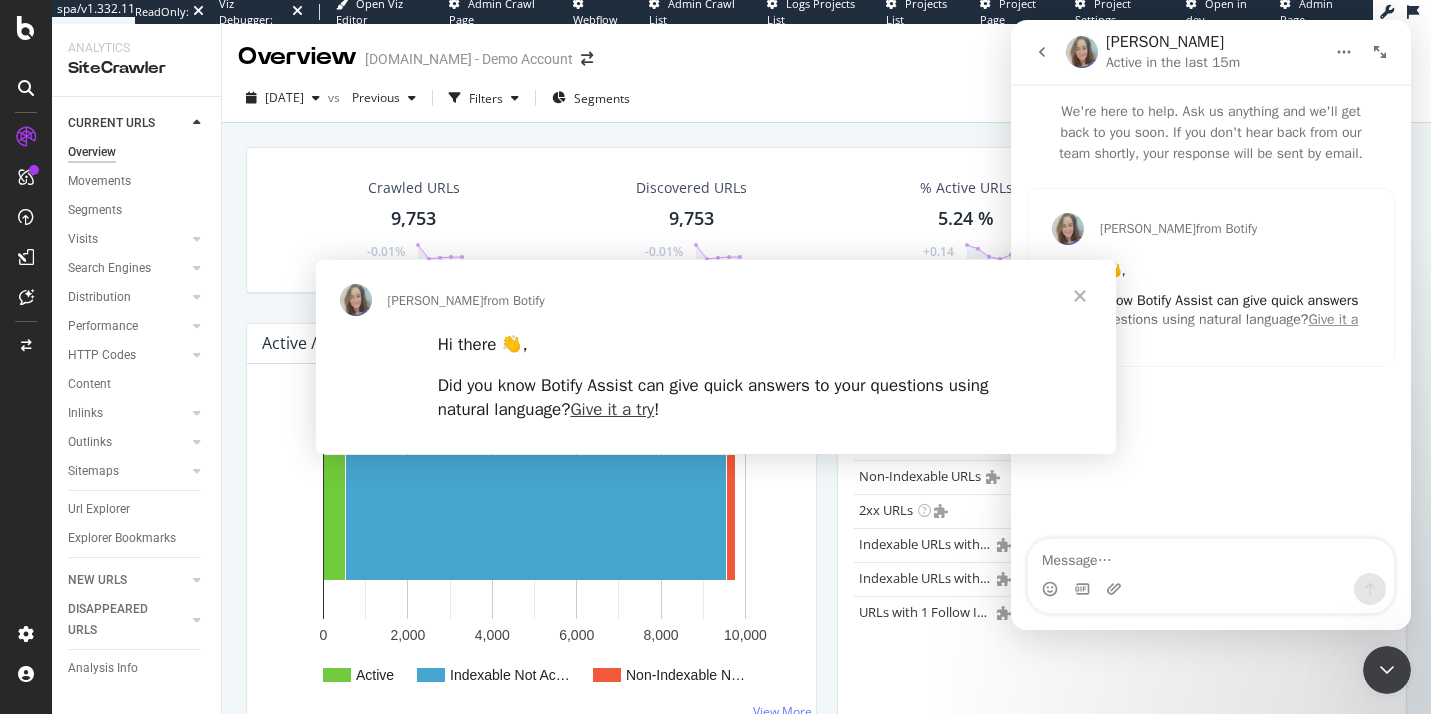 scroll, scrollTop: 0, scrollLeft: 0, axis: both 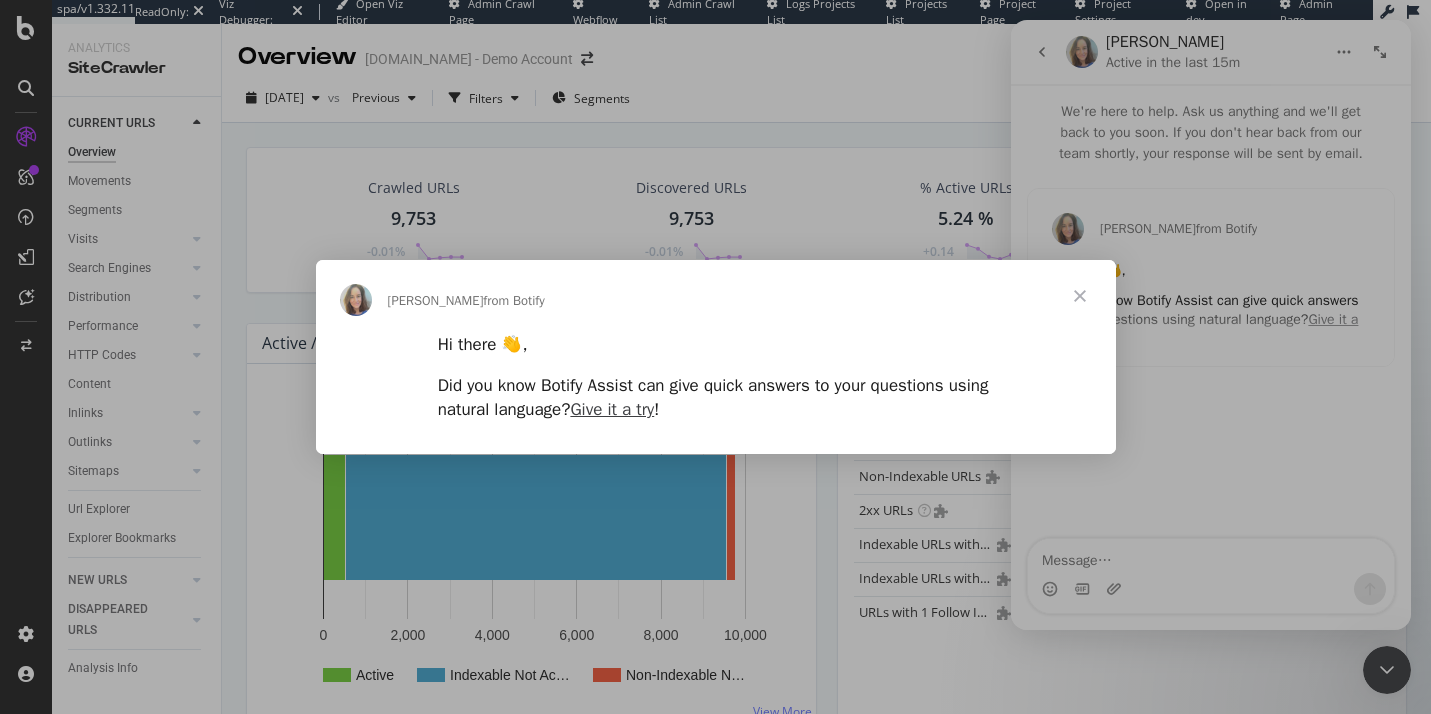 click at bounding box center [1080, 296] 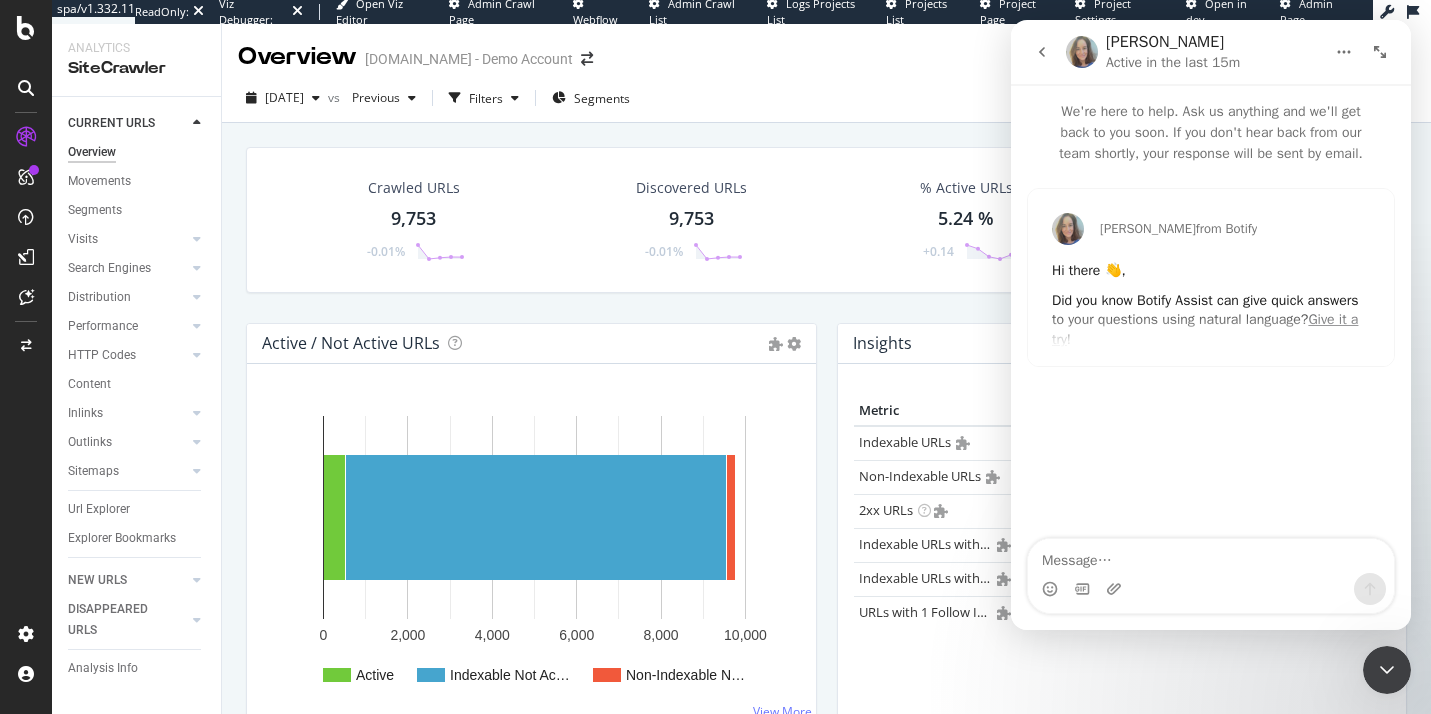 click 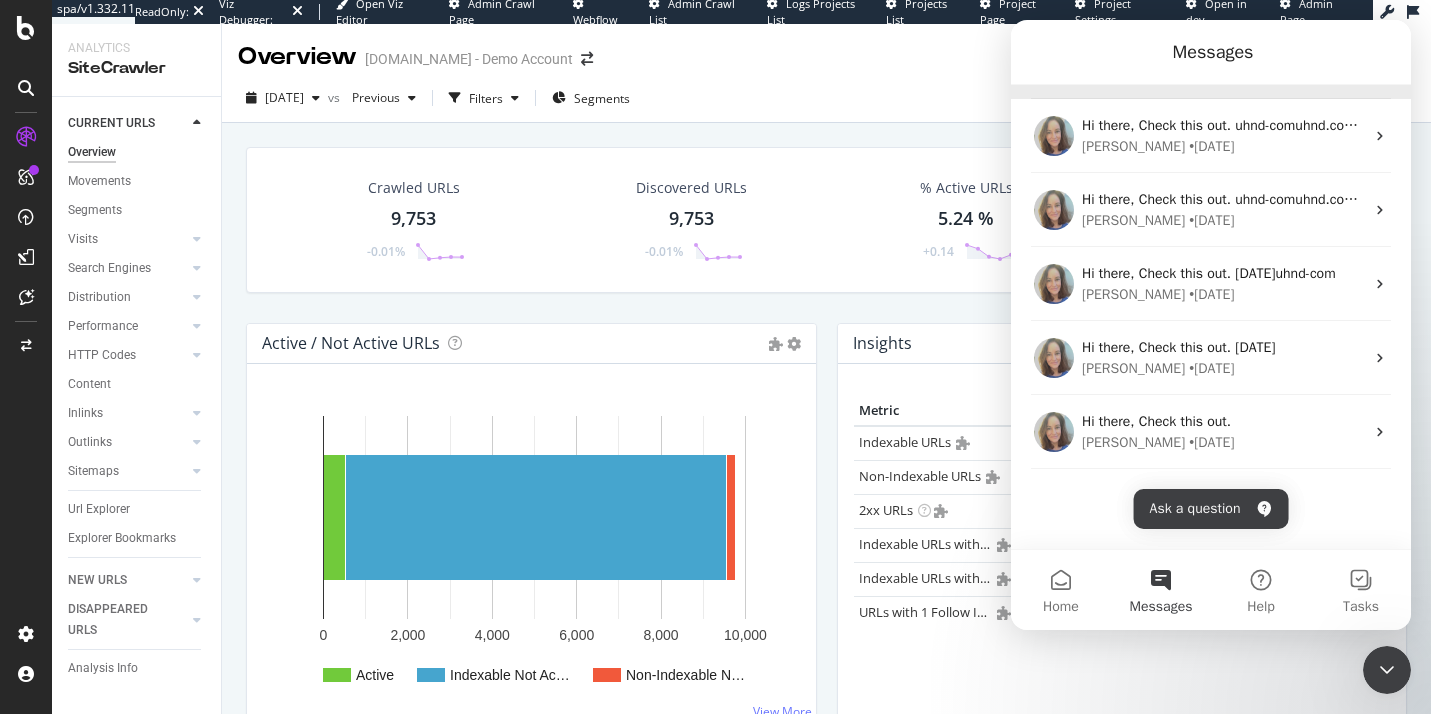 scroll, scrollTop: 0, scrollLeft: 0, axis: both 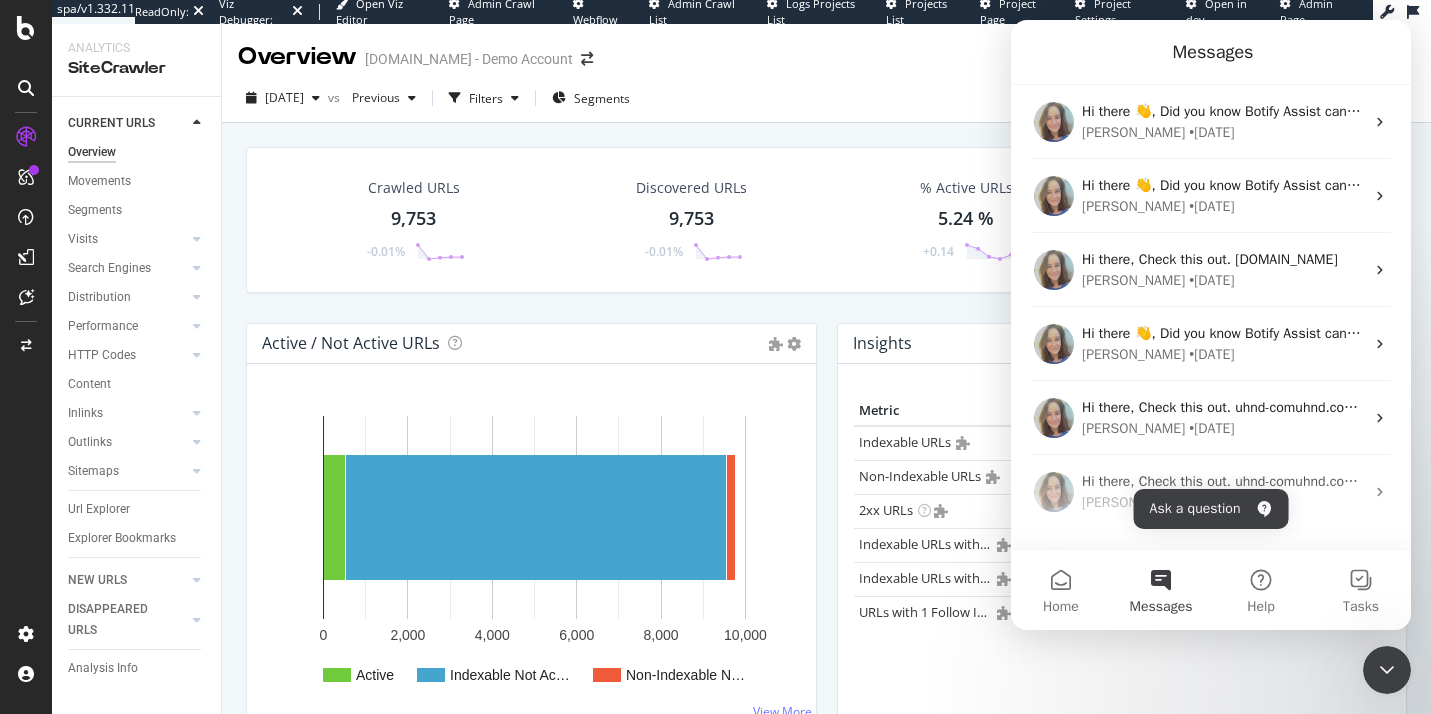 click on "Crawled URLs 9,753 -0.01% Discovered URLs 9,753 -0.01% % Active URLs 5.24 % +0.14 Visits Volume 30,146 +6.67%
Active / Not Active URLs
Show API Requests
Chart (by Value) Chart (by Percentage) Table Expand Export as CSV Export as PNG
×
Close
Chart visits-active-not-active-urls - API Requests List
Area
Type
Request
Response
current
query" at bounding box center [826, 468] 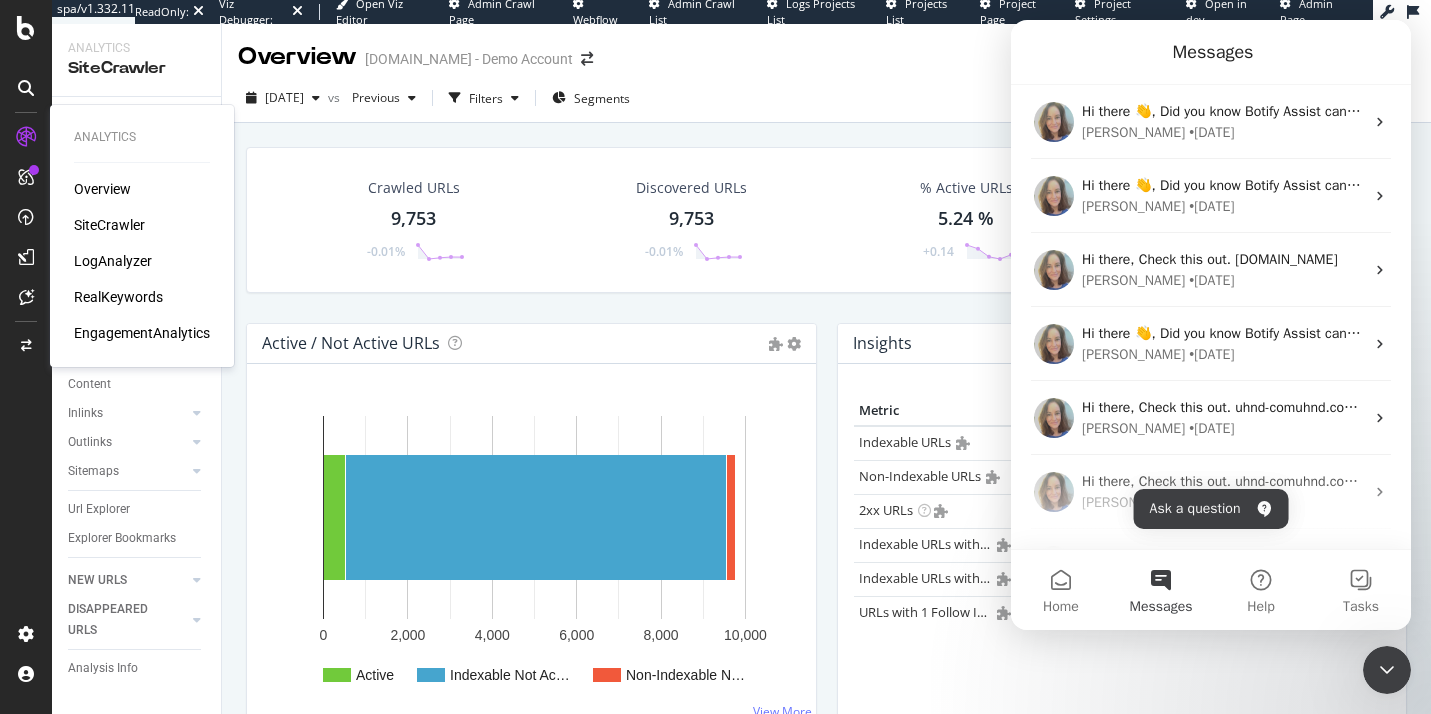 click on "RealKeywords" at bounding box center [118, 297] 